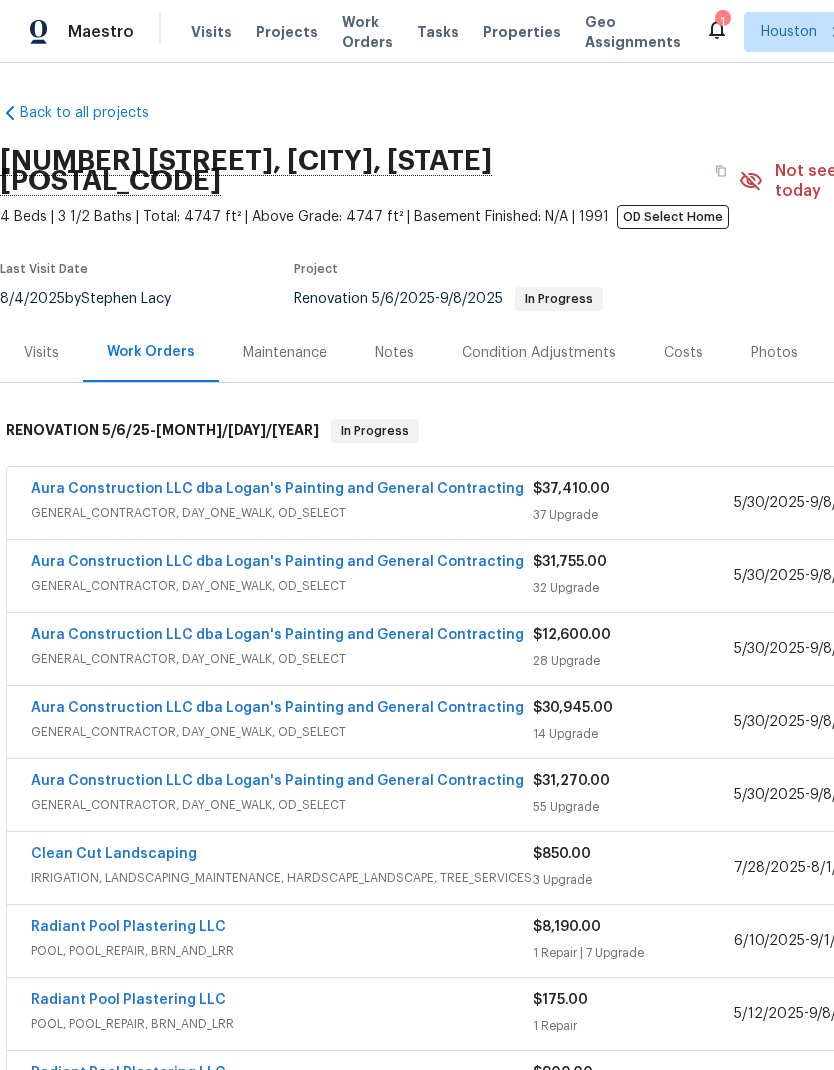 scroll, scrollTop: 0, scrollLeft: 0, axis: both 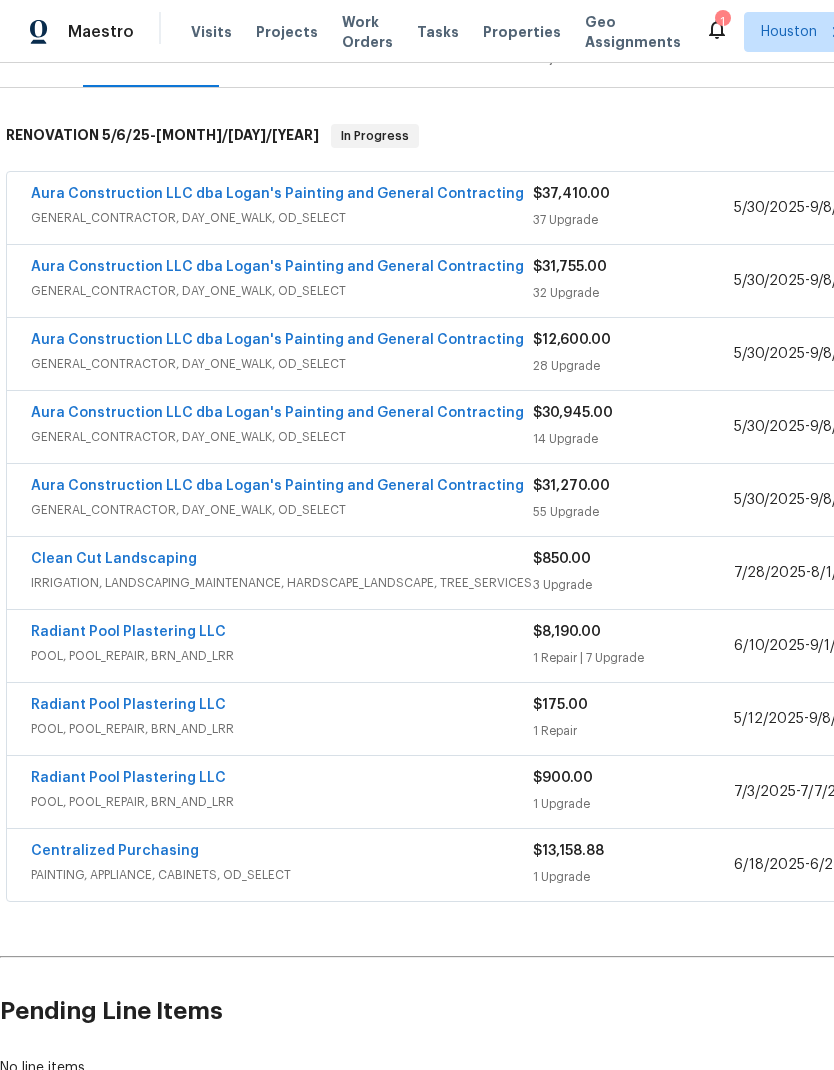 click 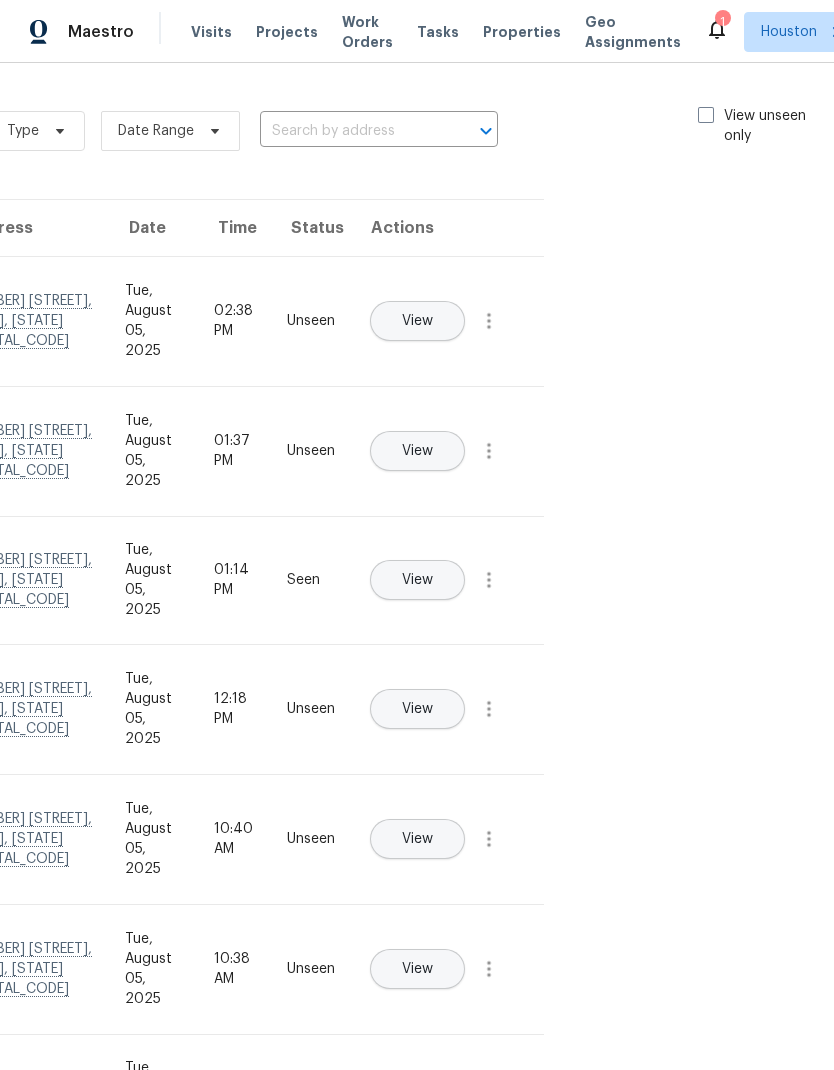 scroll, scrollTop: 0, scrollLeft: 225, axis: horizontal 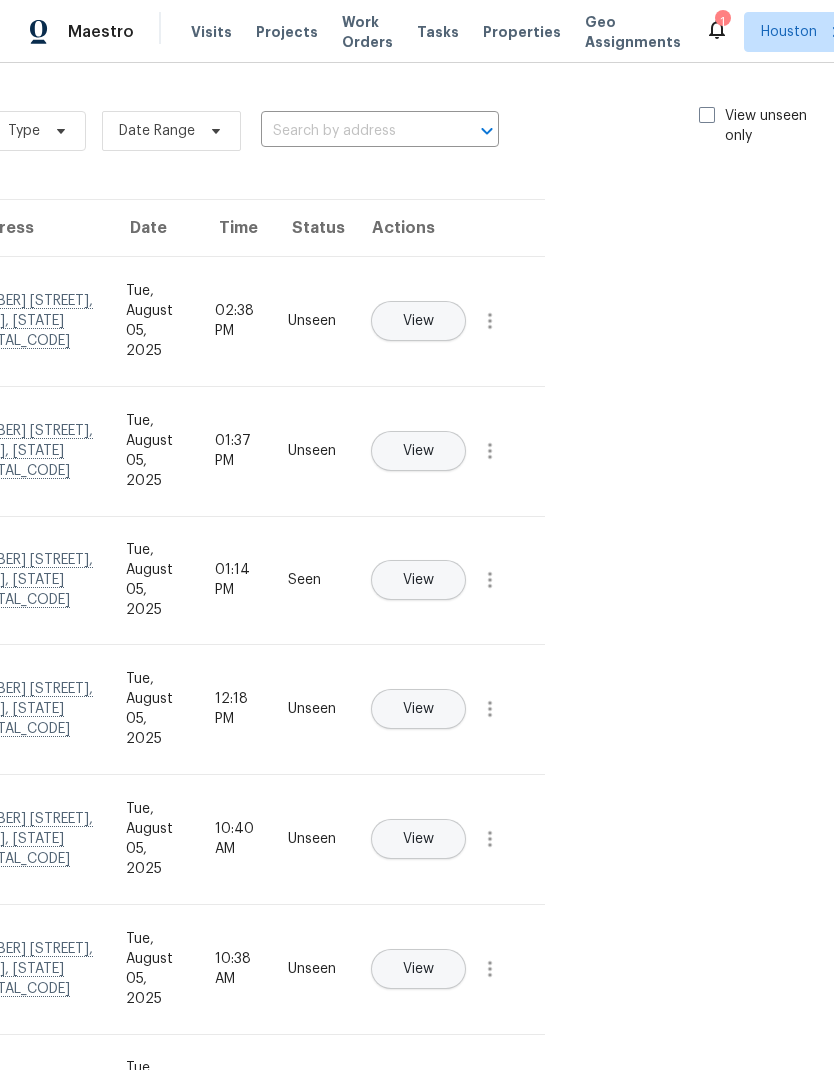click at bounding box center (707, 115) 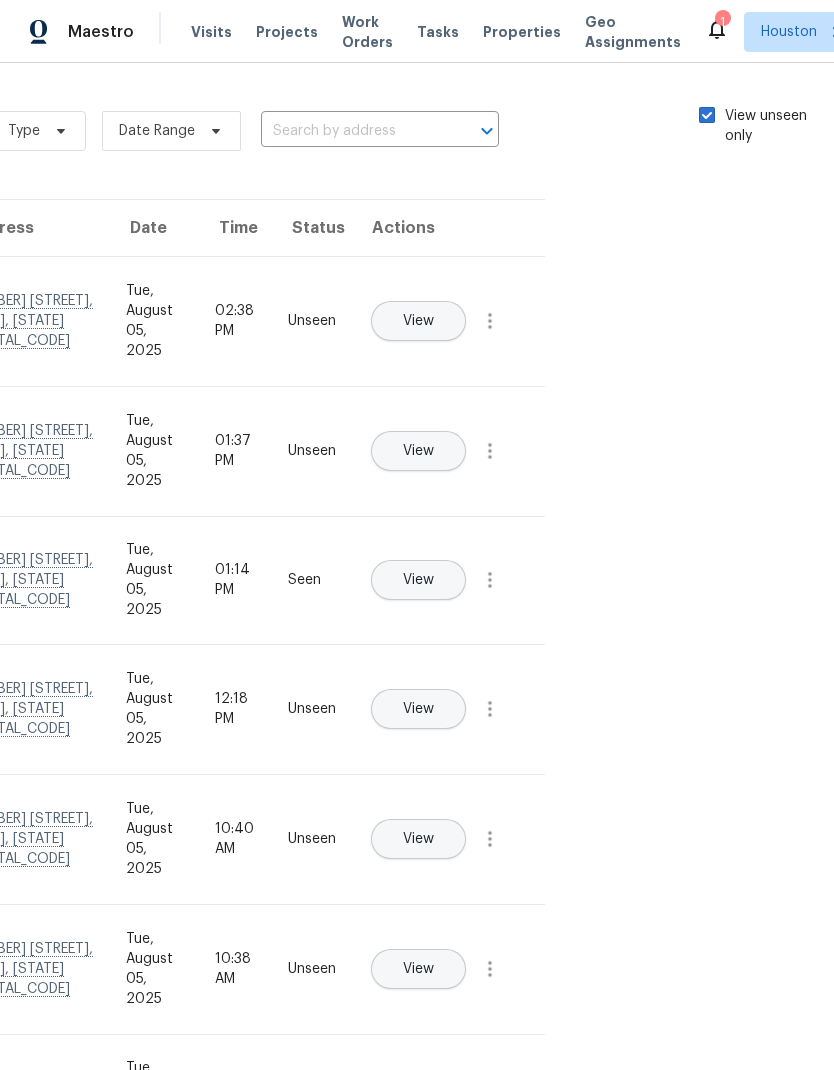 checkbox on "true" 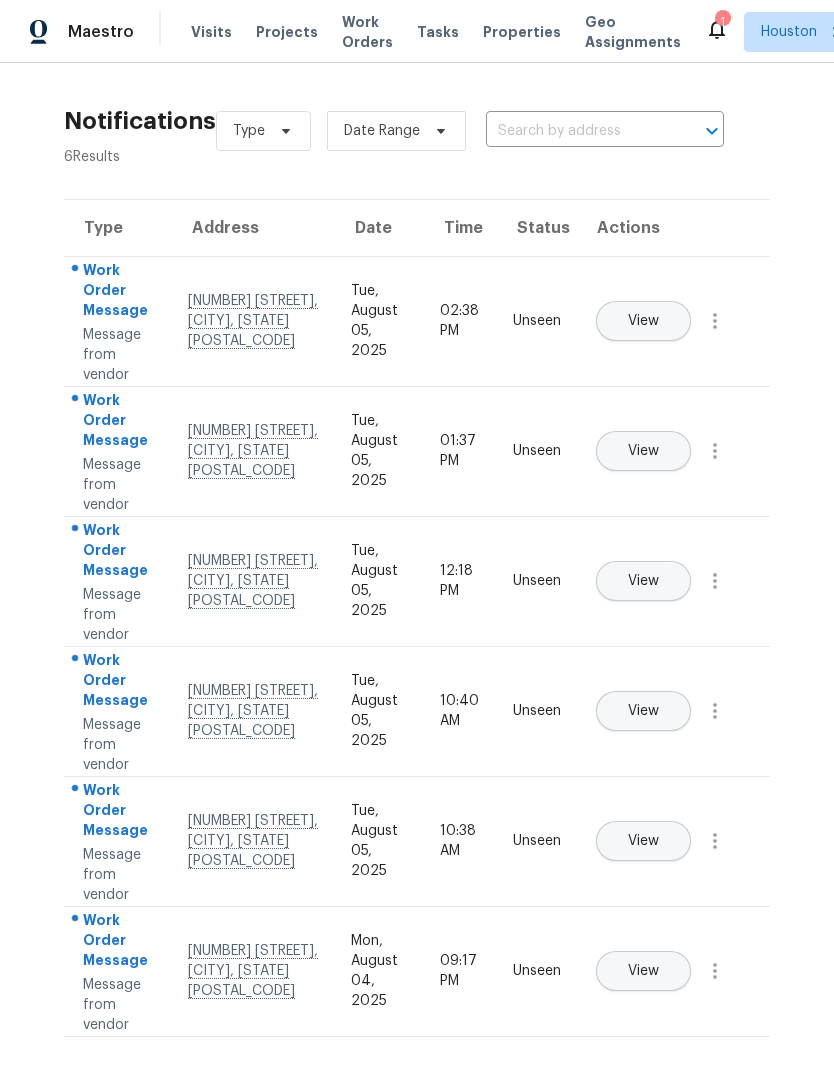 scroll, scrollTop: 0, scrollLeft: 0, axis: both 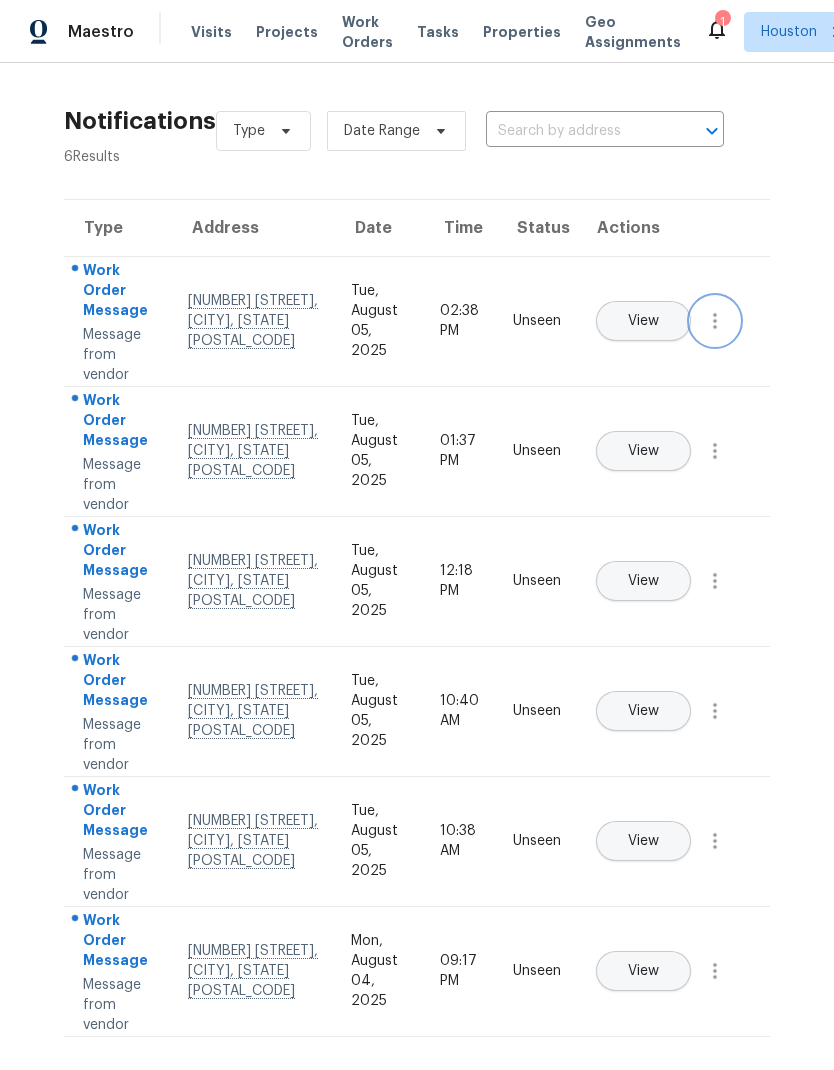 click 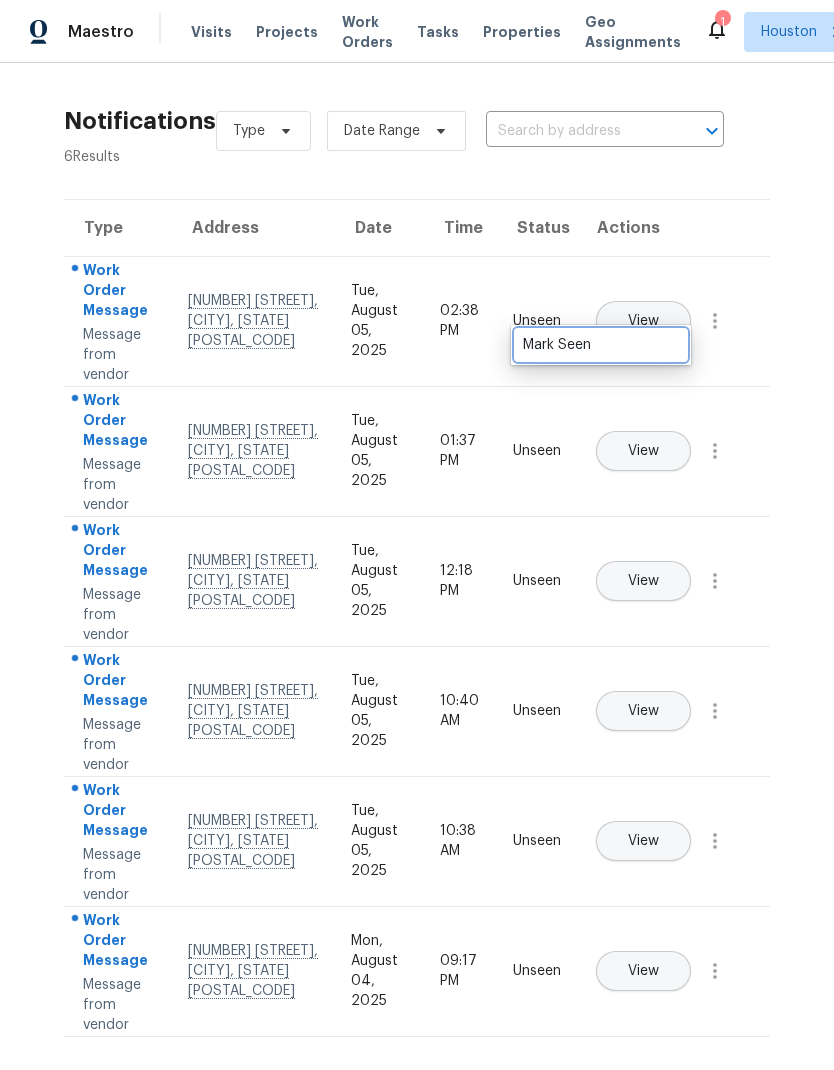click on "Mark Seen" at bounding box center (601, 345) 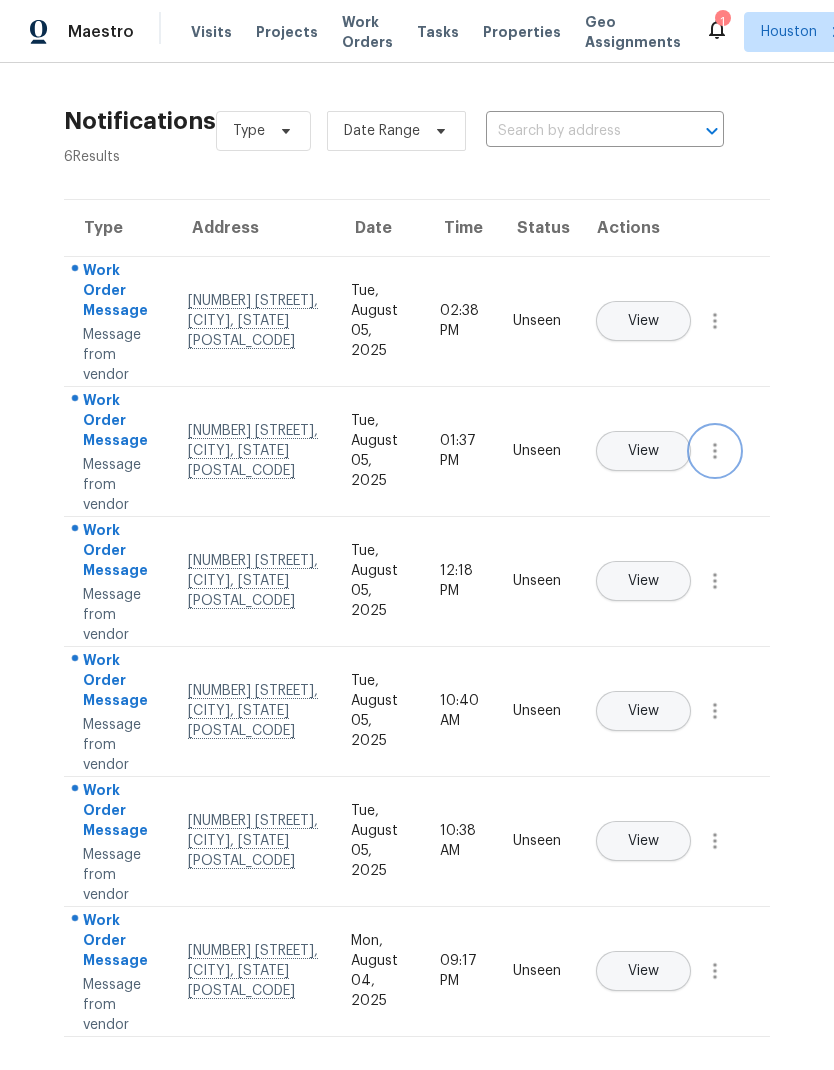 click 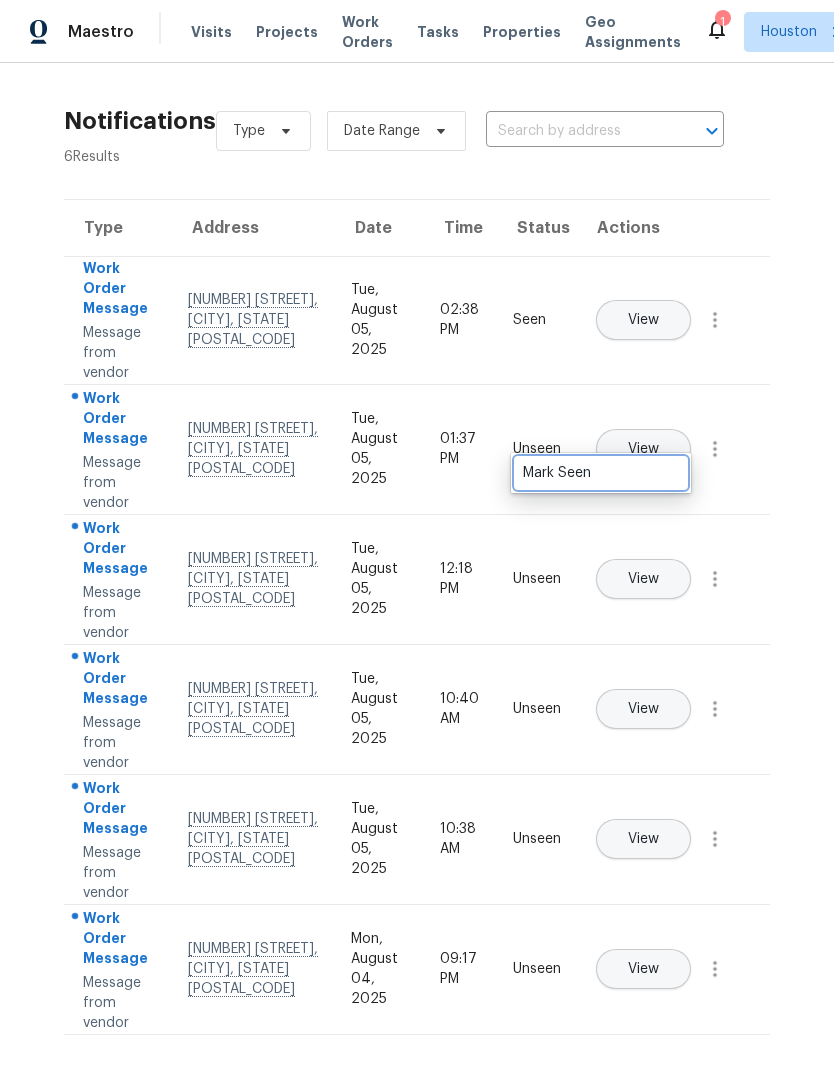 click on "Mark Seen" at bounding box center [601, 473] 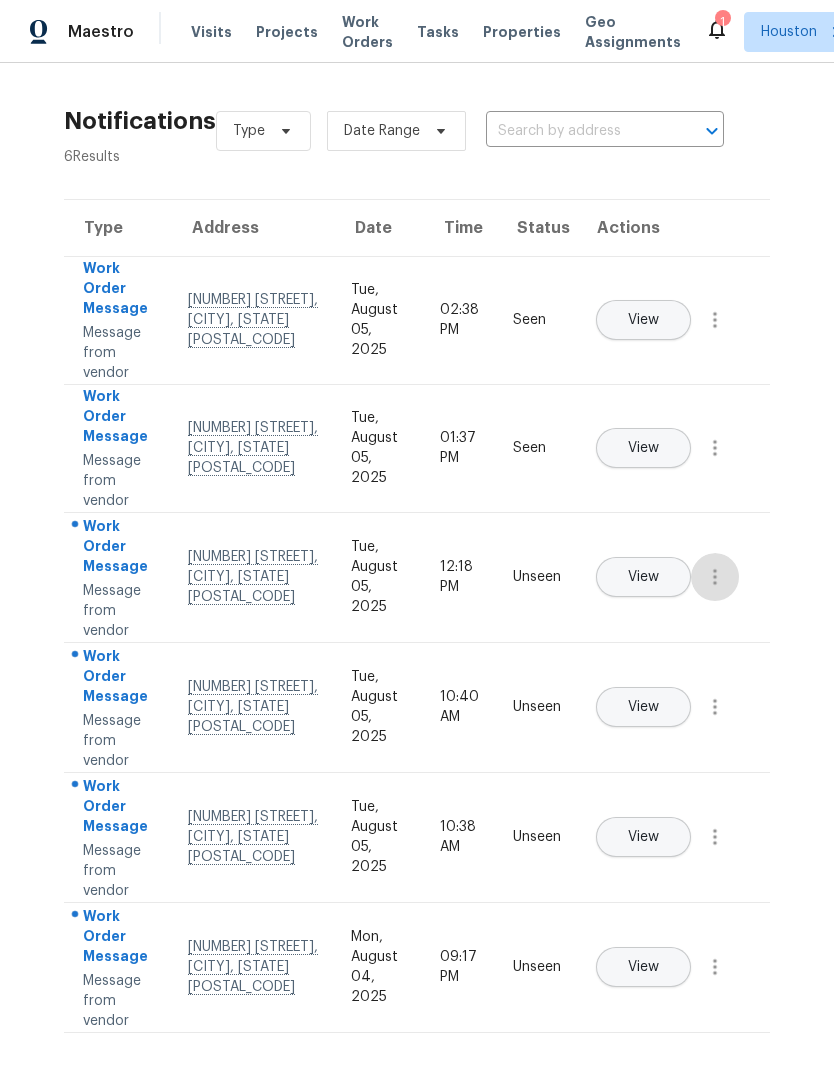 click at bounding box center (715, 577) 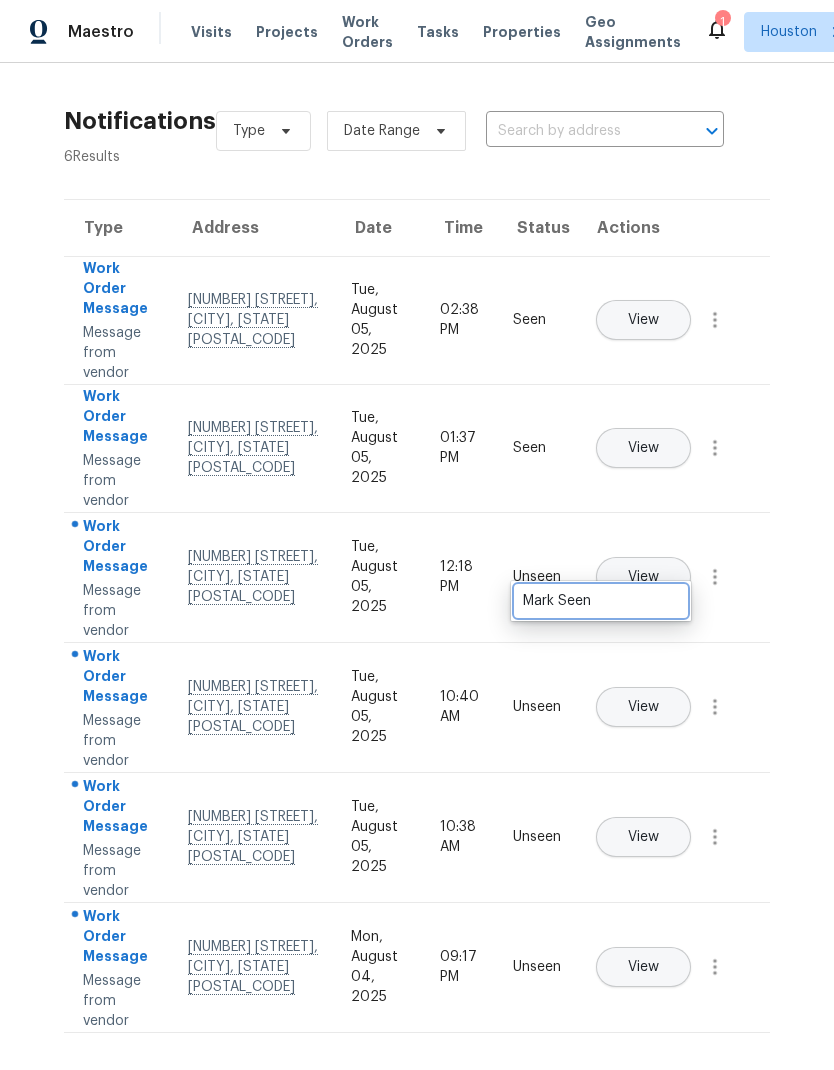 click on "Mark Seen" at bounding box center [601, 601] 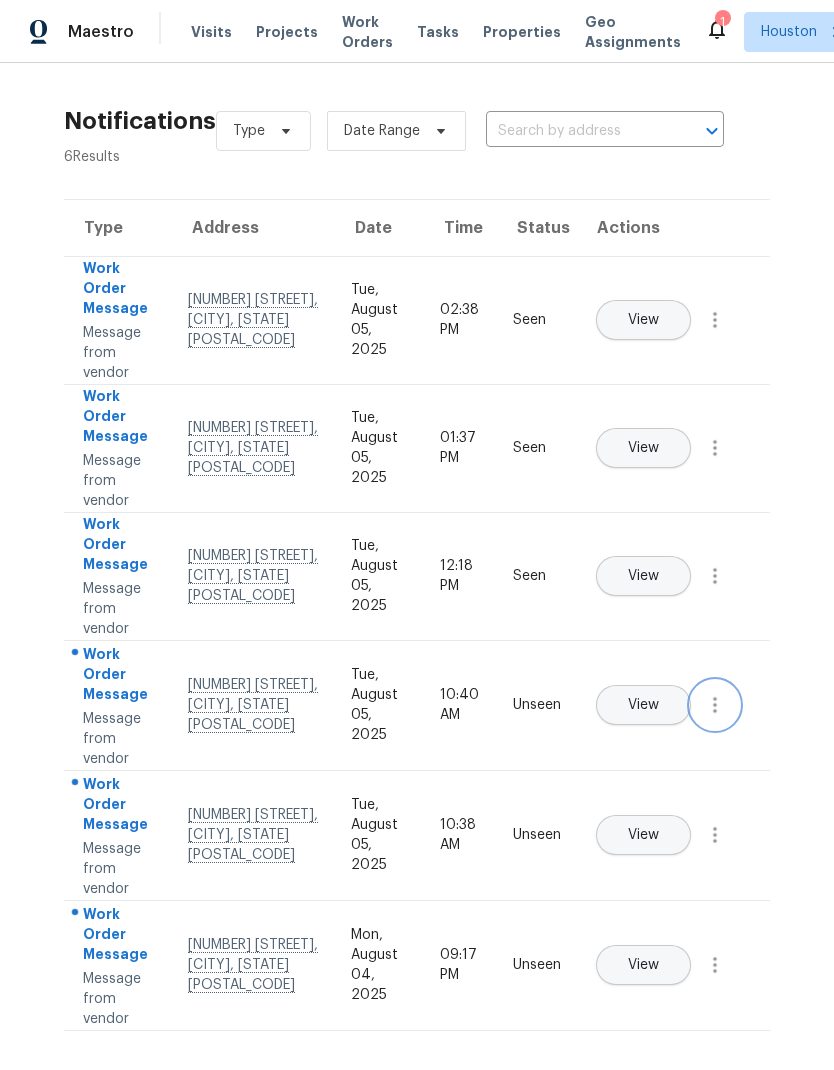 click at bounding box center [715, 705] 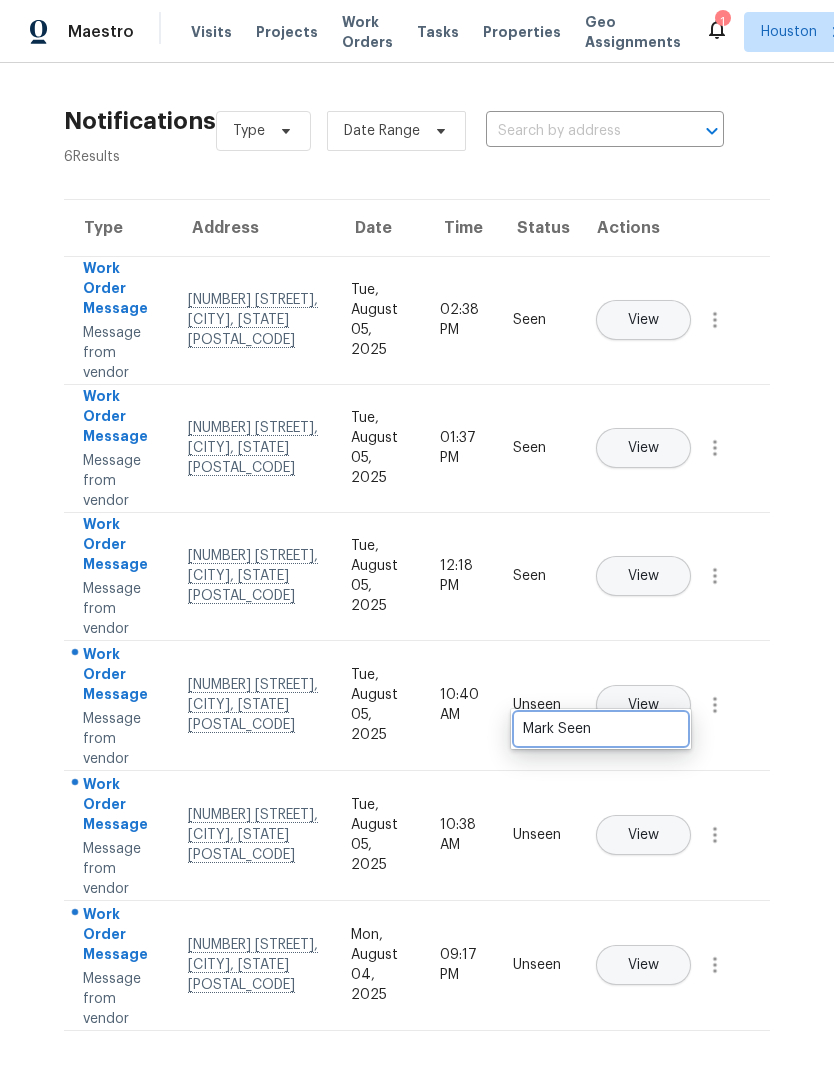 click on "Mark Seen" at bounding box center [601, 729] 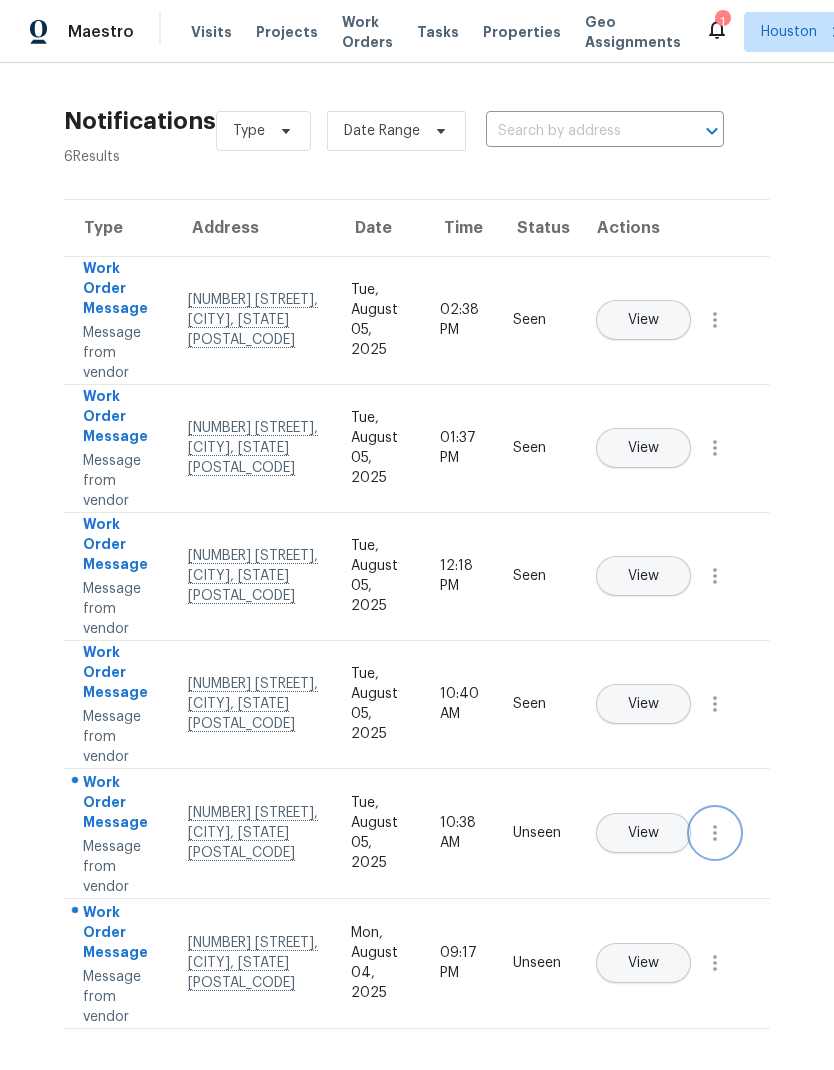 click 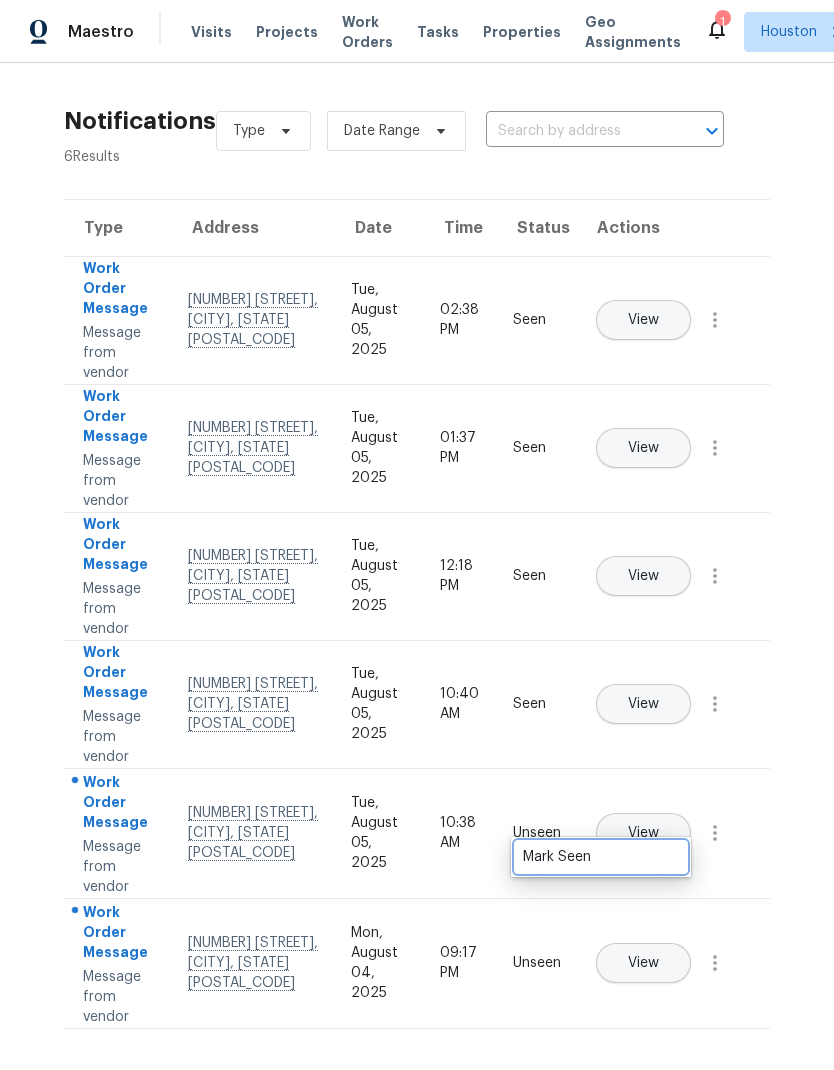 click on "Mark Seen" at bounding box center [601, 857] 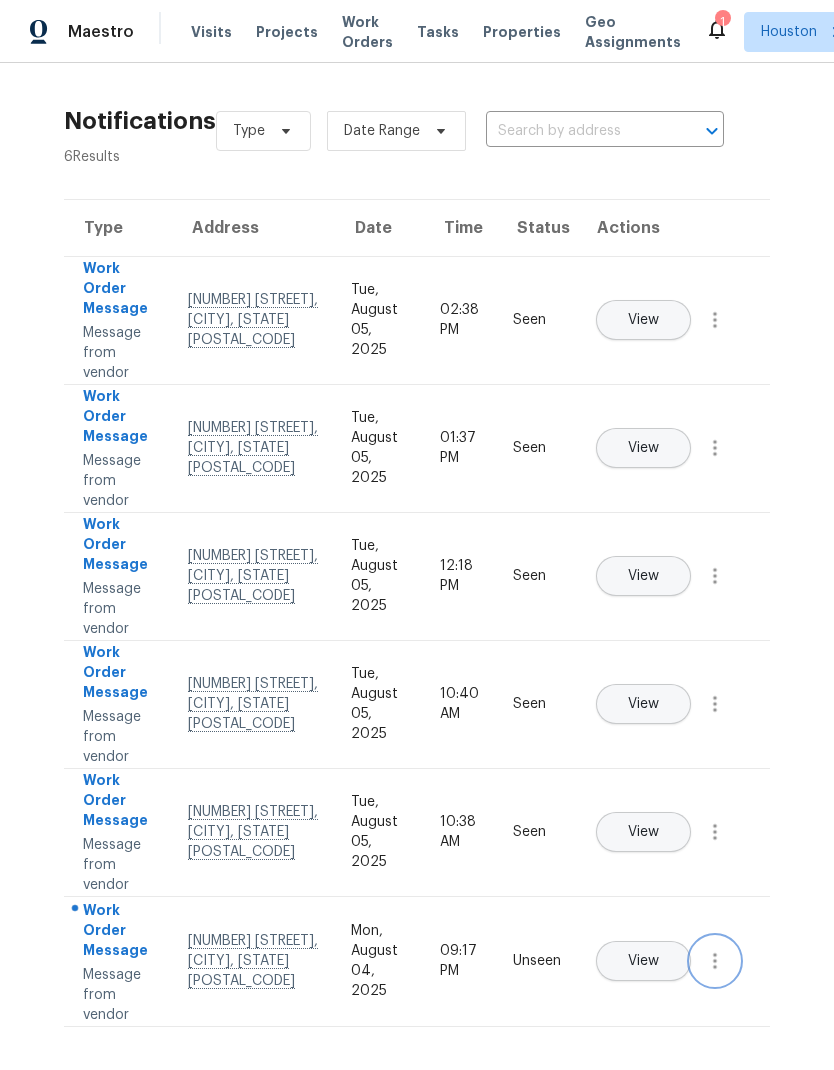 click 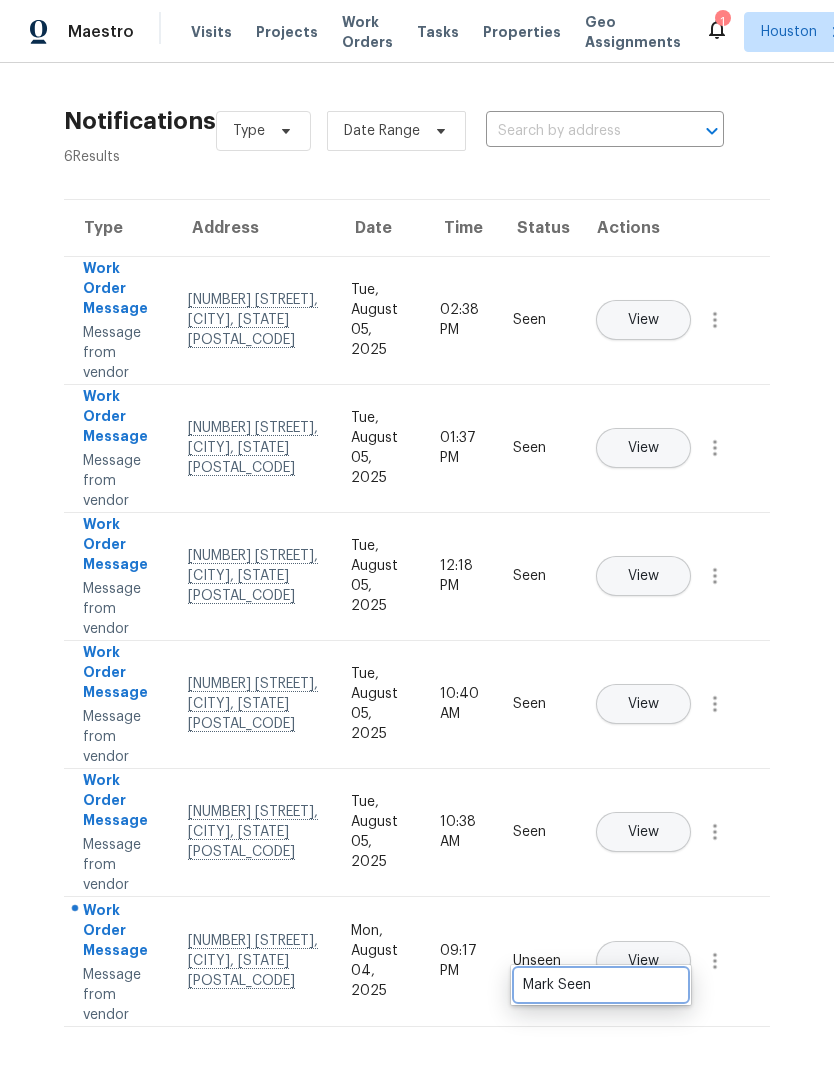 click on "Mark Seen" at bounding box center (601, 985) 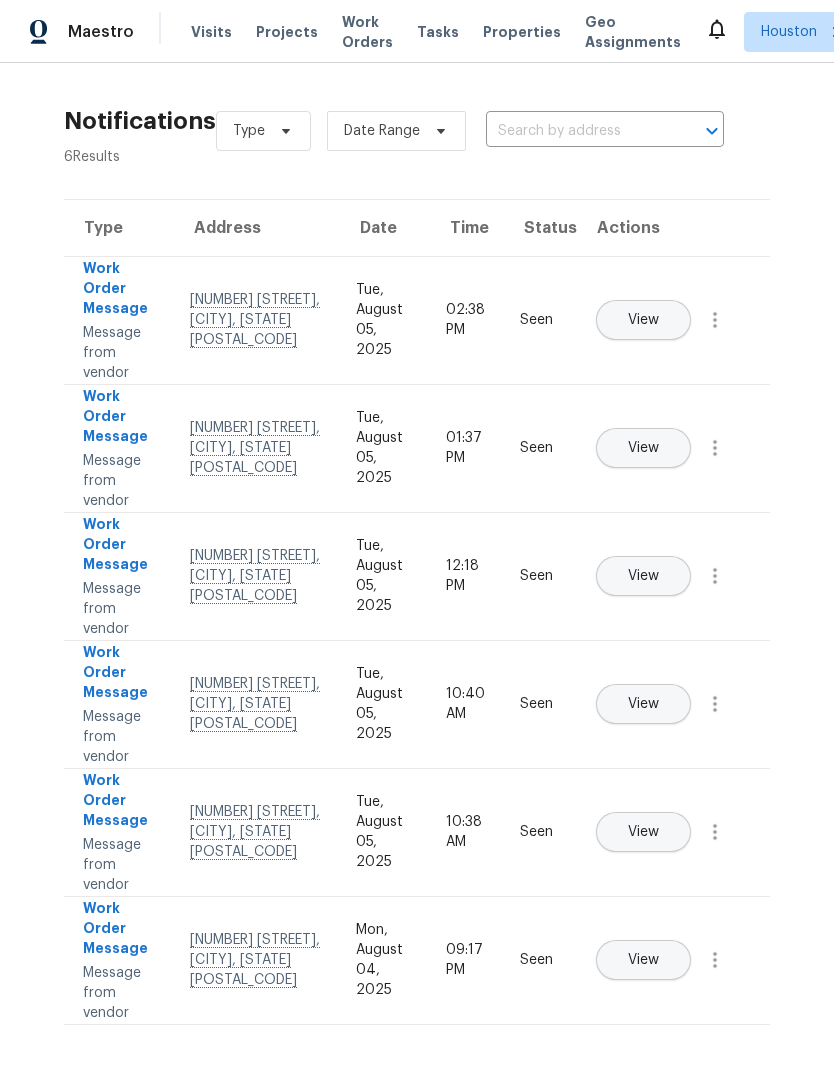 click on "Tasks" at bounding box center [438, 32] 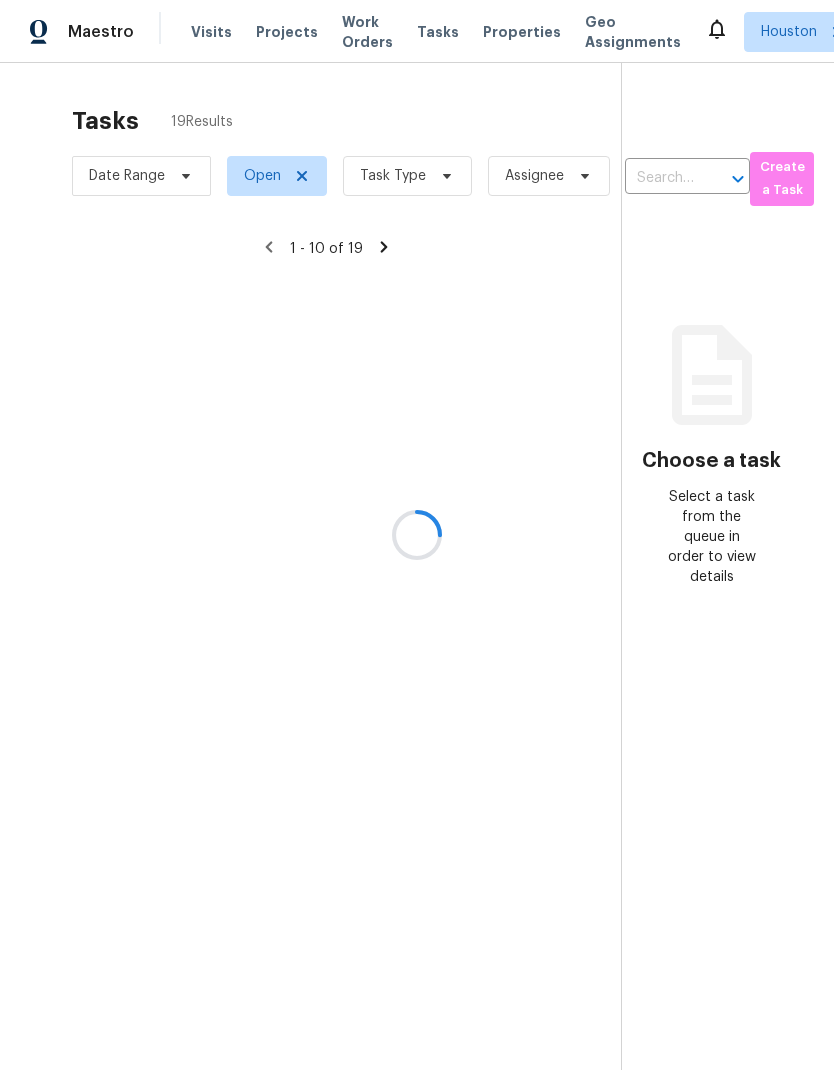 click at bounding box center (417, 535) 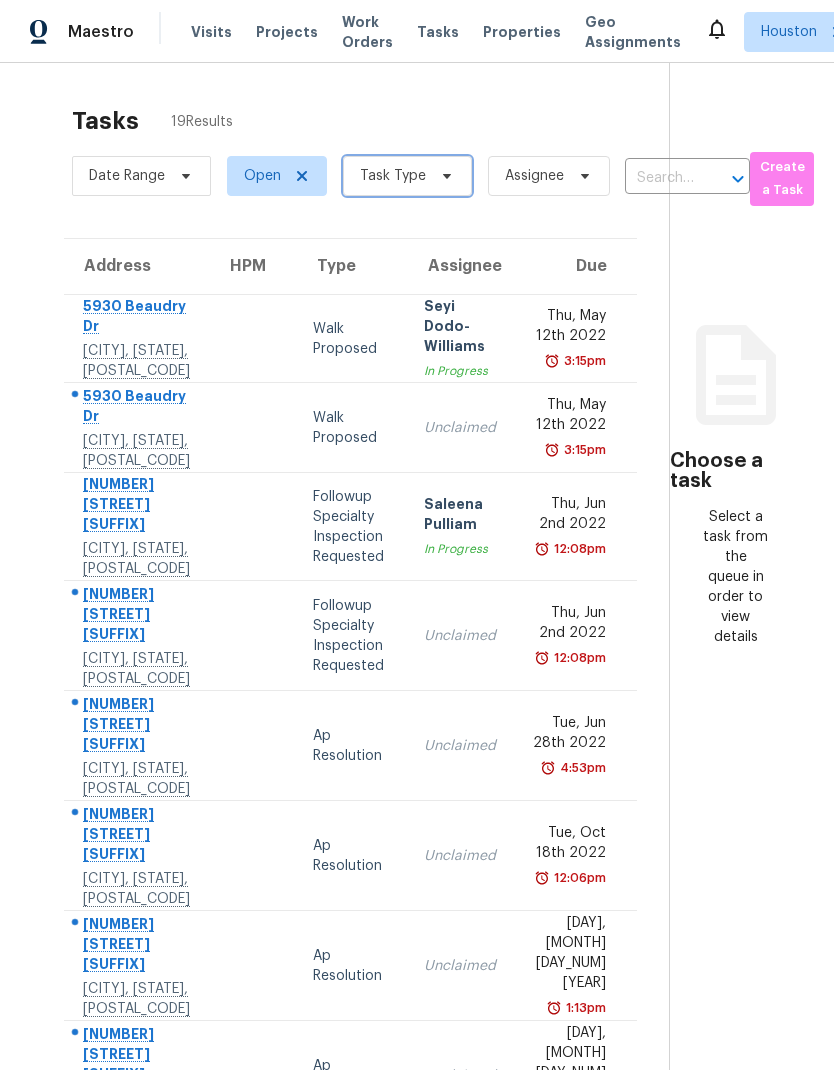 click on "Task Type" at bounding box center (407, 176) 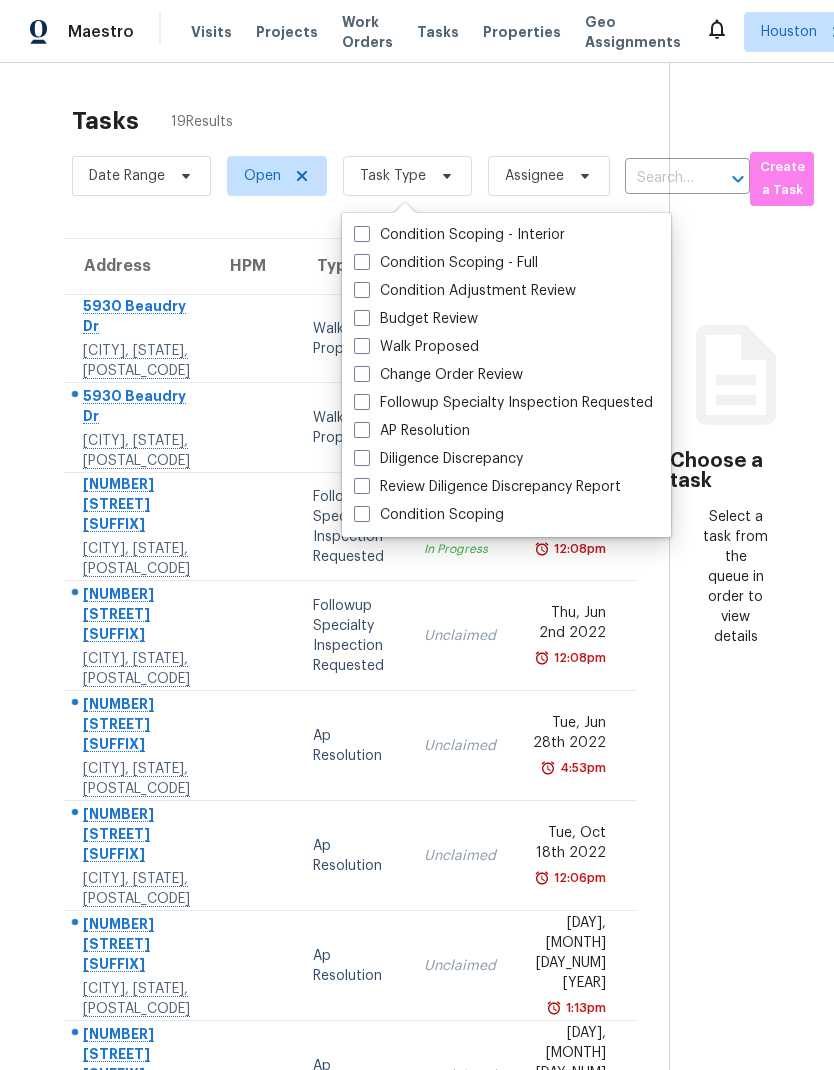 click on "Budget Review" at bounding box center [416, 319] 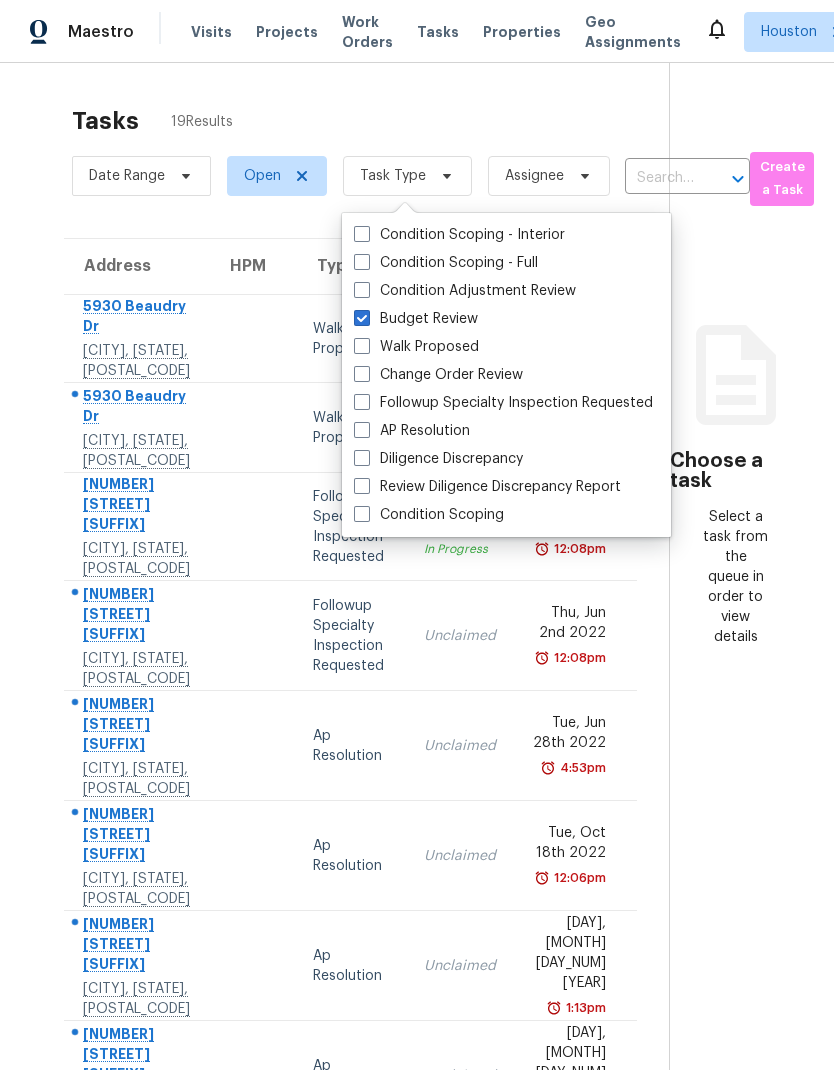 checkbox on "true" 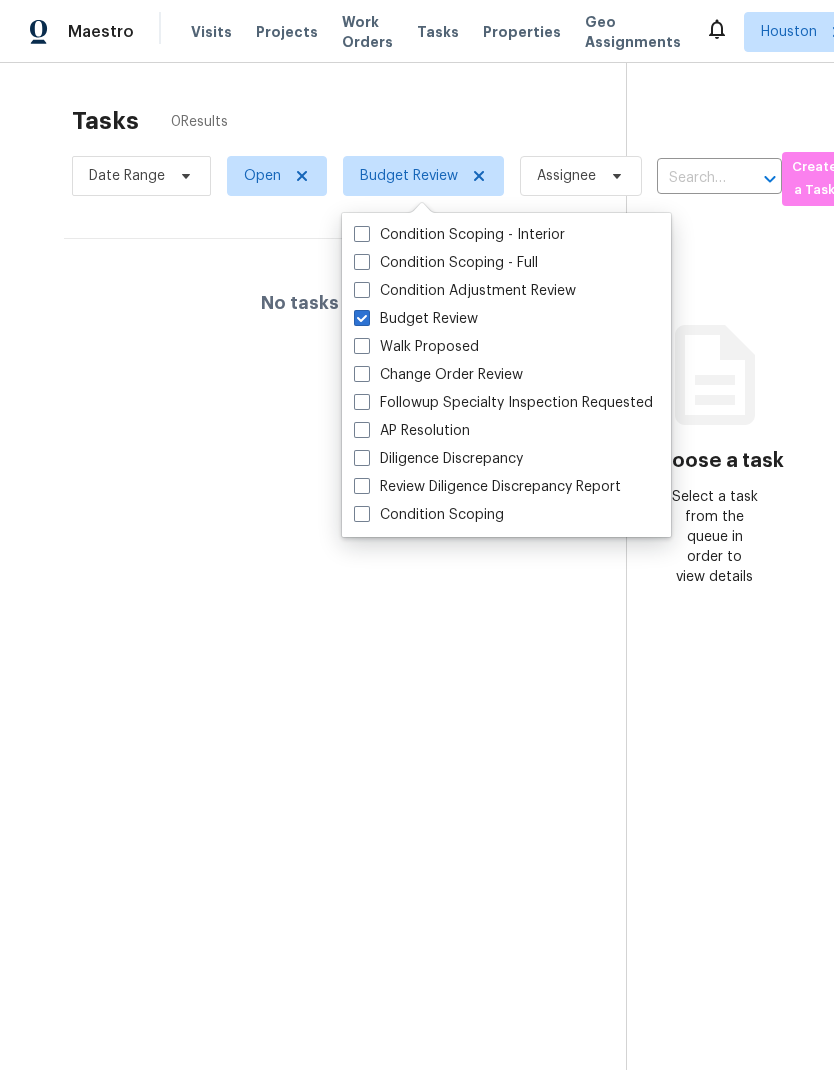 click on "Tasks 0  Results Date Range Open Budget Review Assignee ​ Create a Task No tasks found" at bounding box center (329, 614) 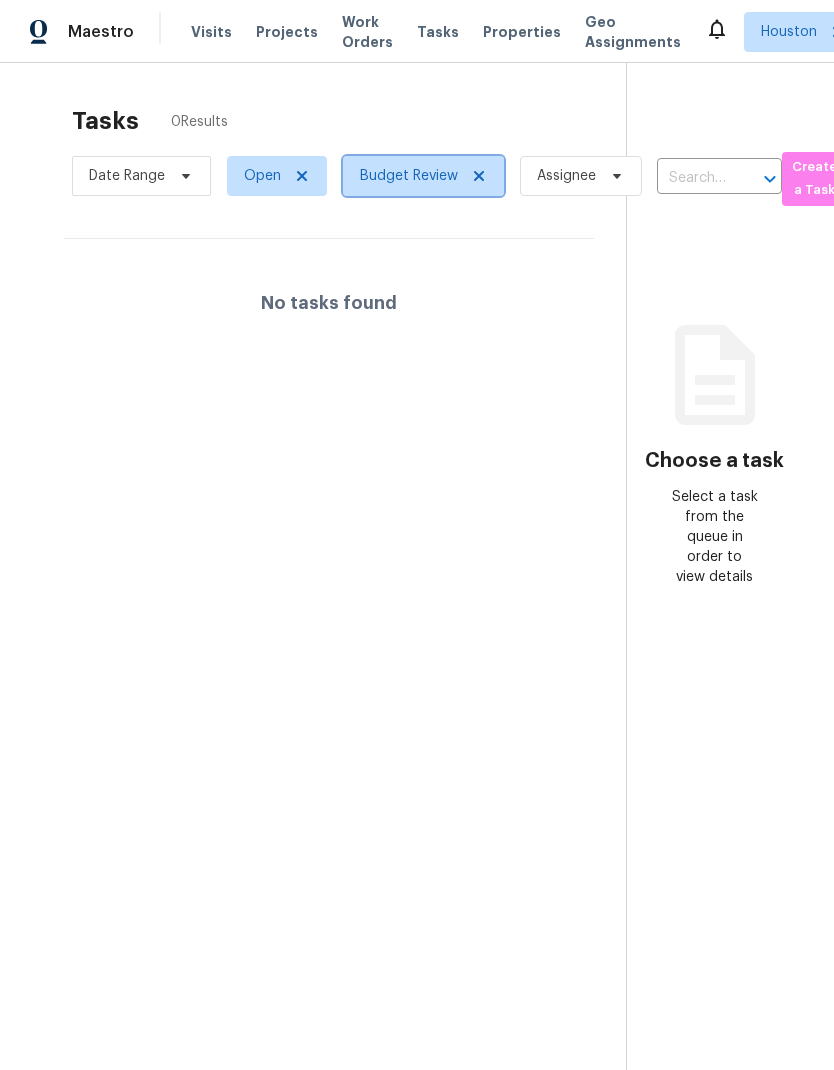 click 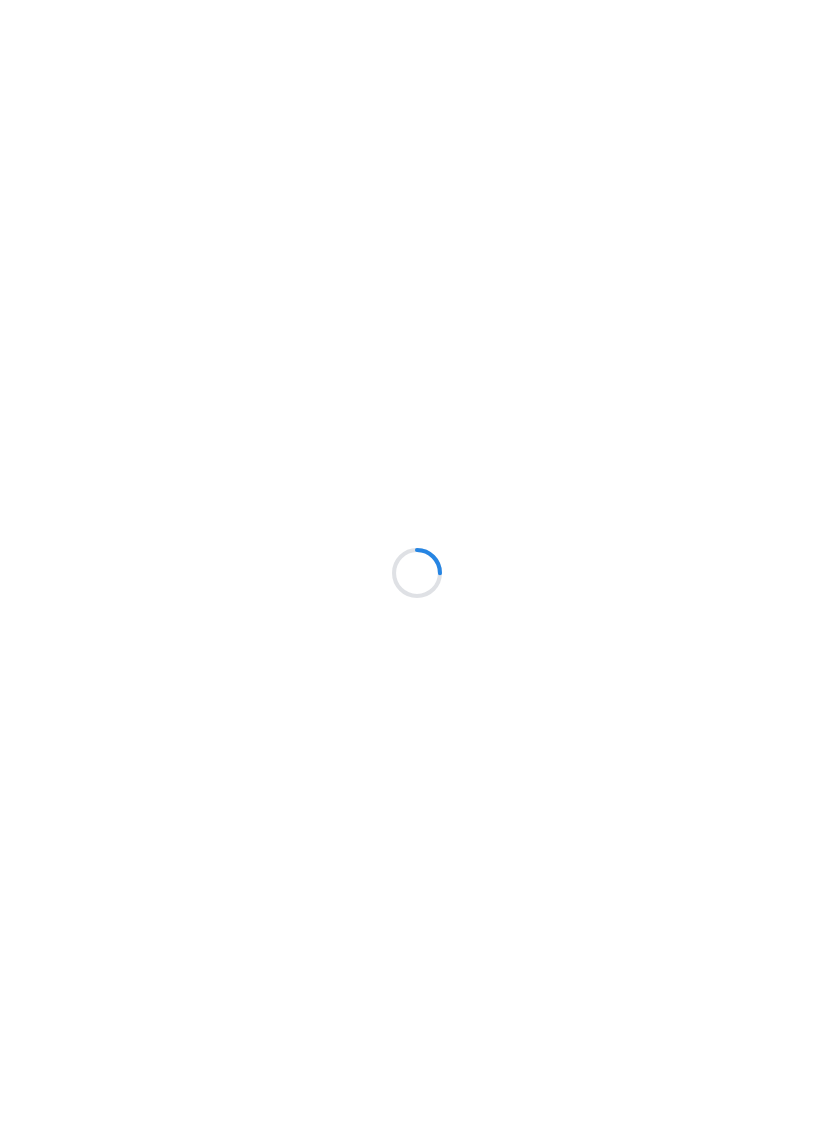 scroll, scrollTop: 0, scrollLeft: 0, axis: both 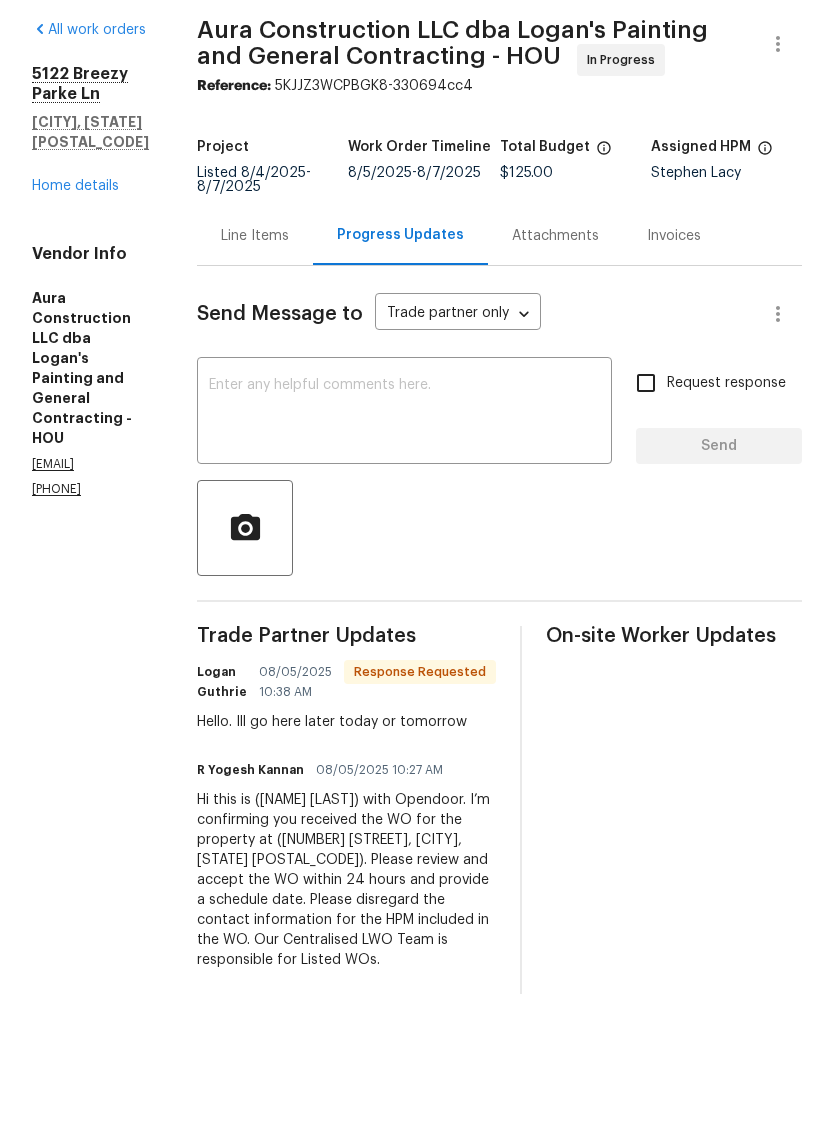 click on "Line Items" at bounding box center (255, 311) 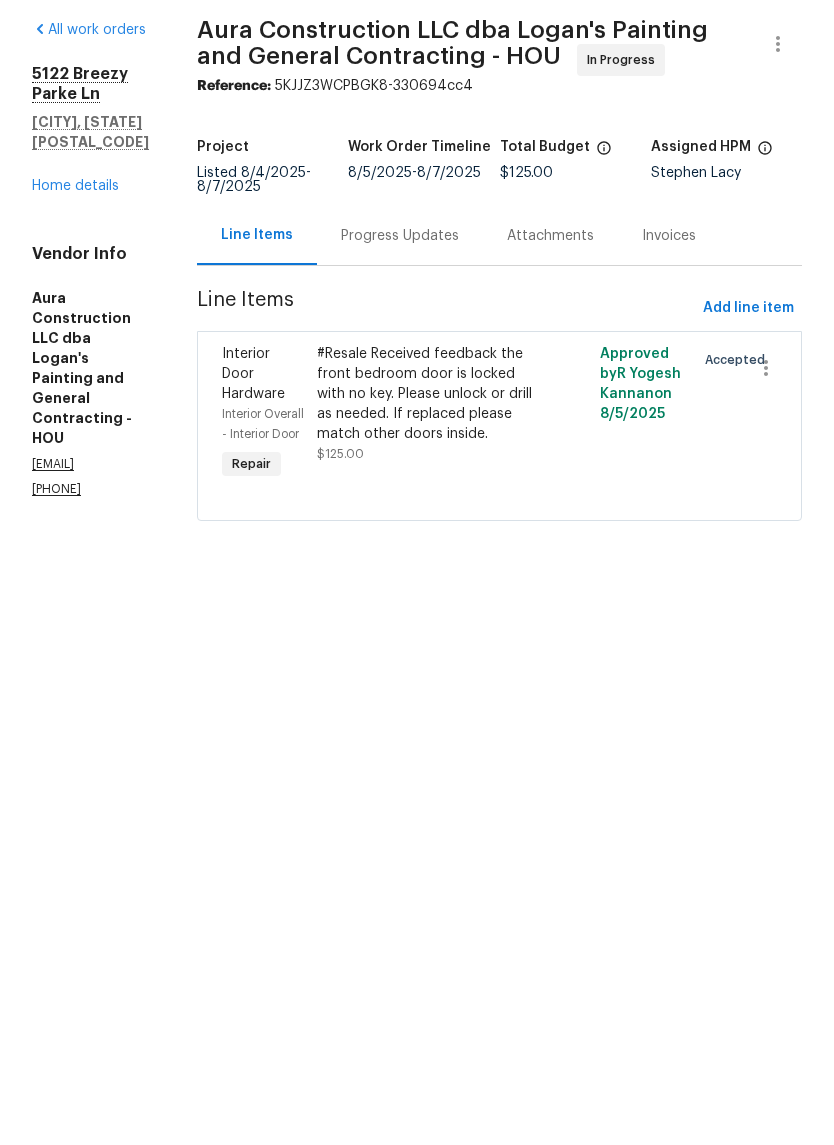 click on "Home details" at bounding box center [75, 261] 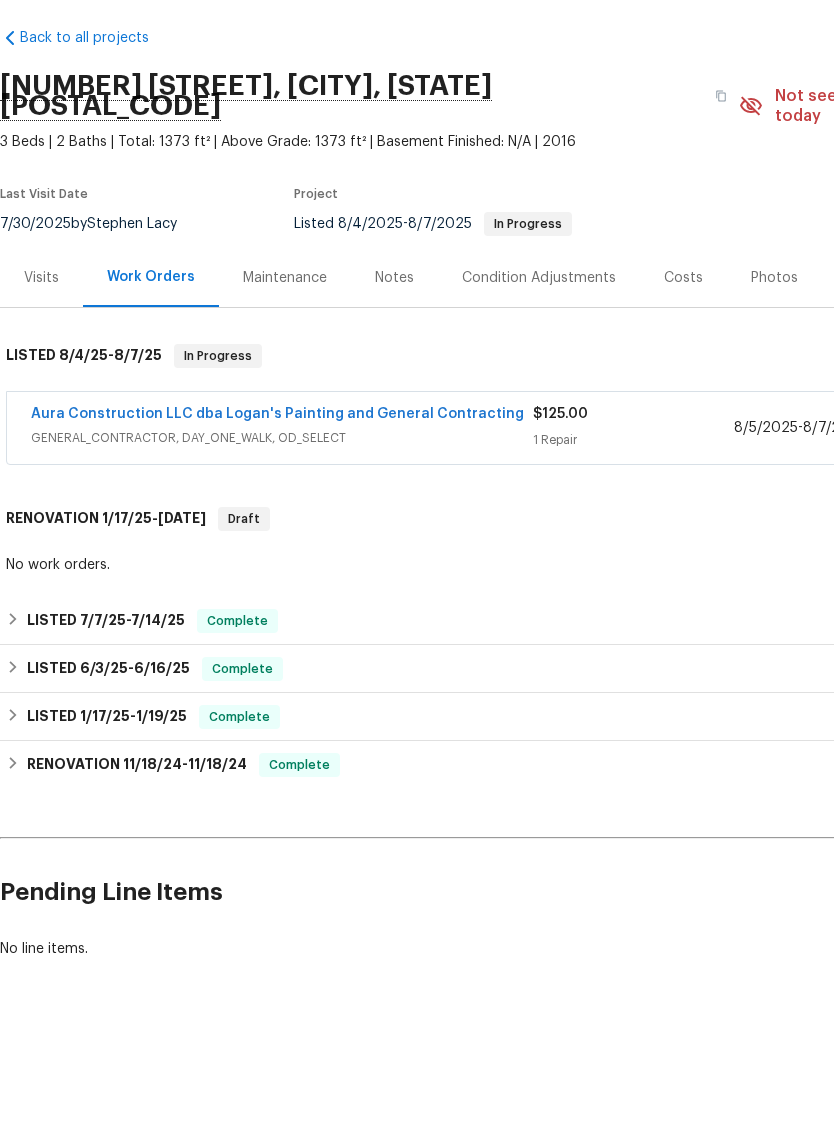 scroll, scrollTop: 0, scrollLeft: 0, axis: both 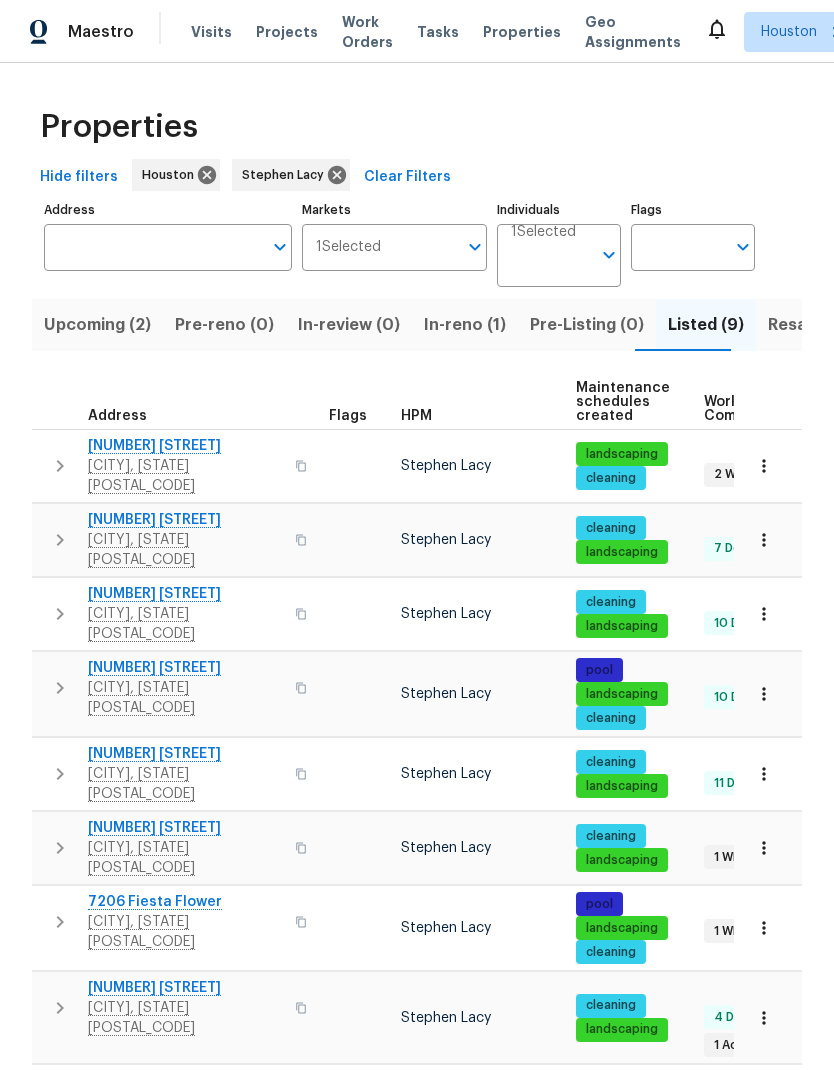 click on "Resale (5)" at bounding box center (807, 325) 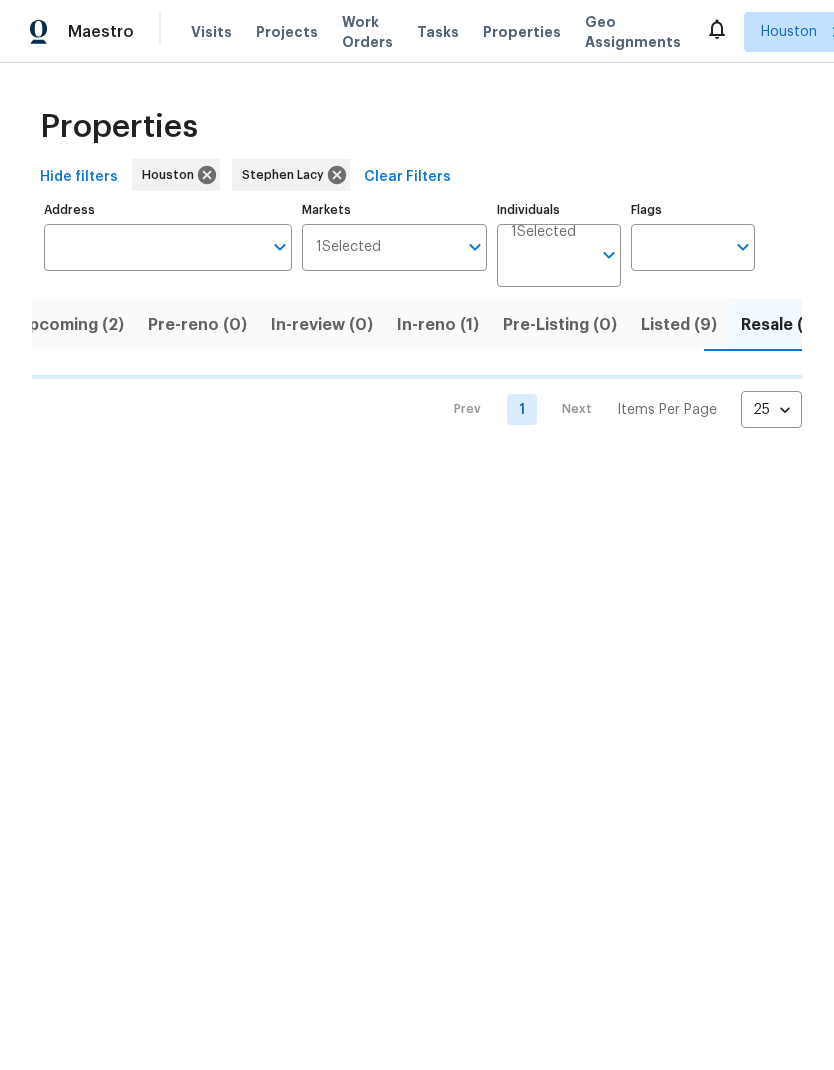 scroll, scrollTop: 0, scrollLeft: 28, axis: horizontal 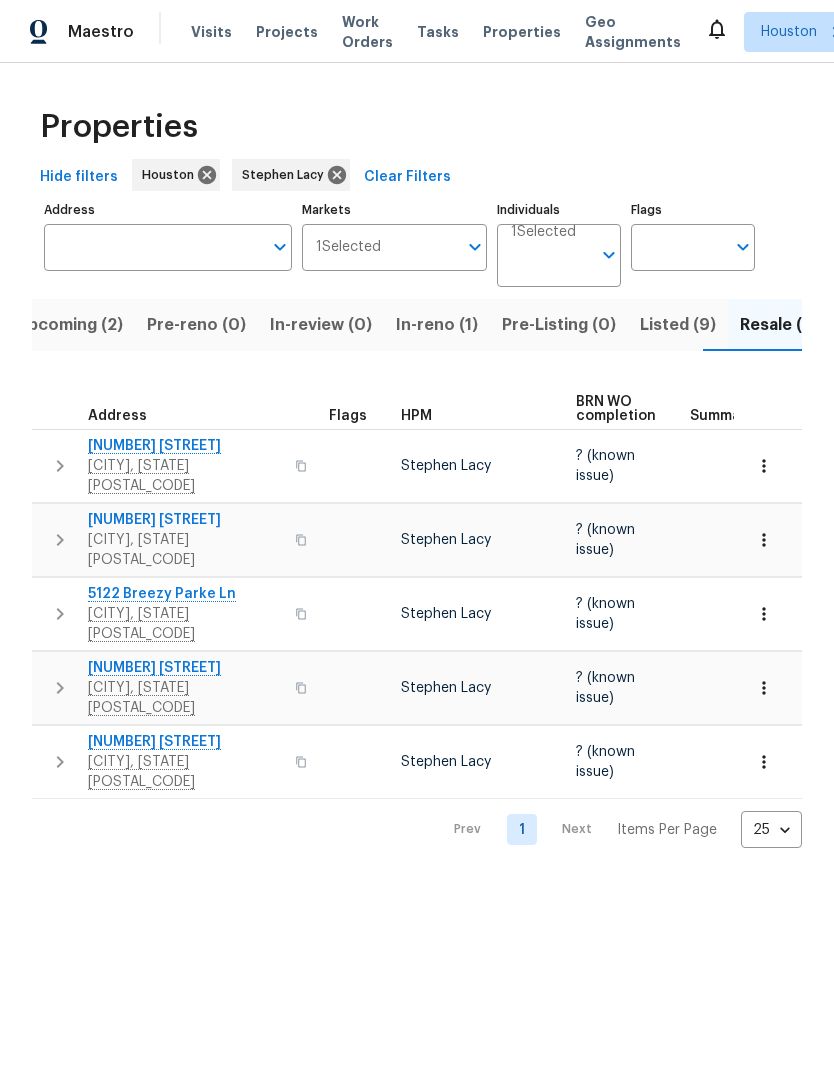 click on "8719 Noble St" at bounding box center (185, 520) 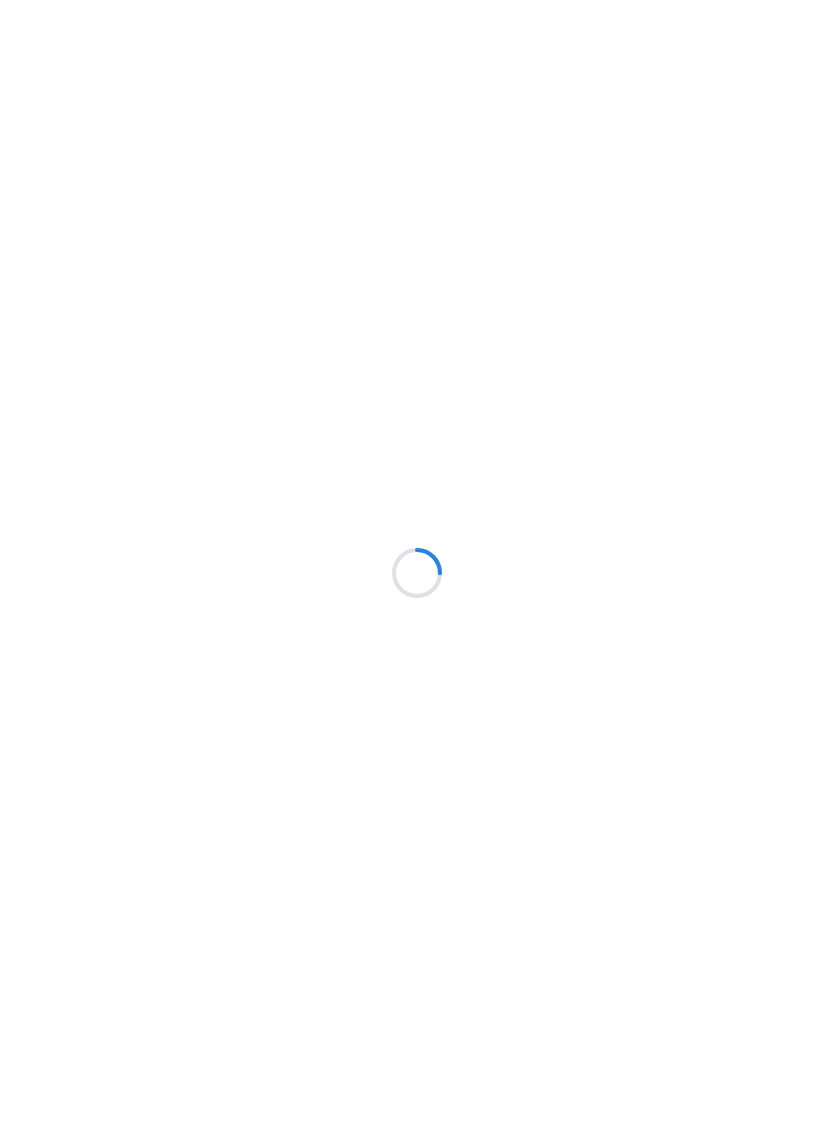 scroll, scrollTop: 0, scrollLeft: 0, axis: both 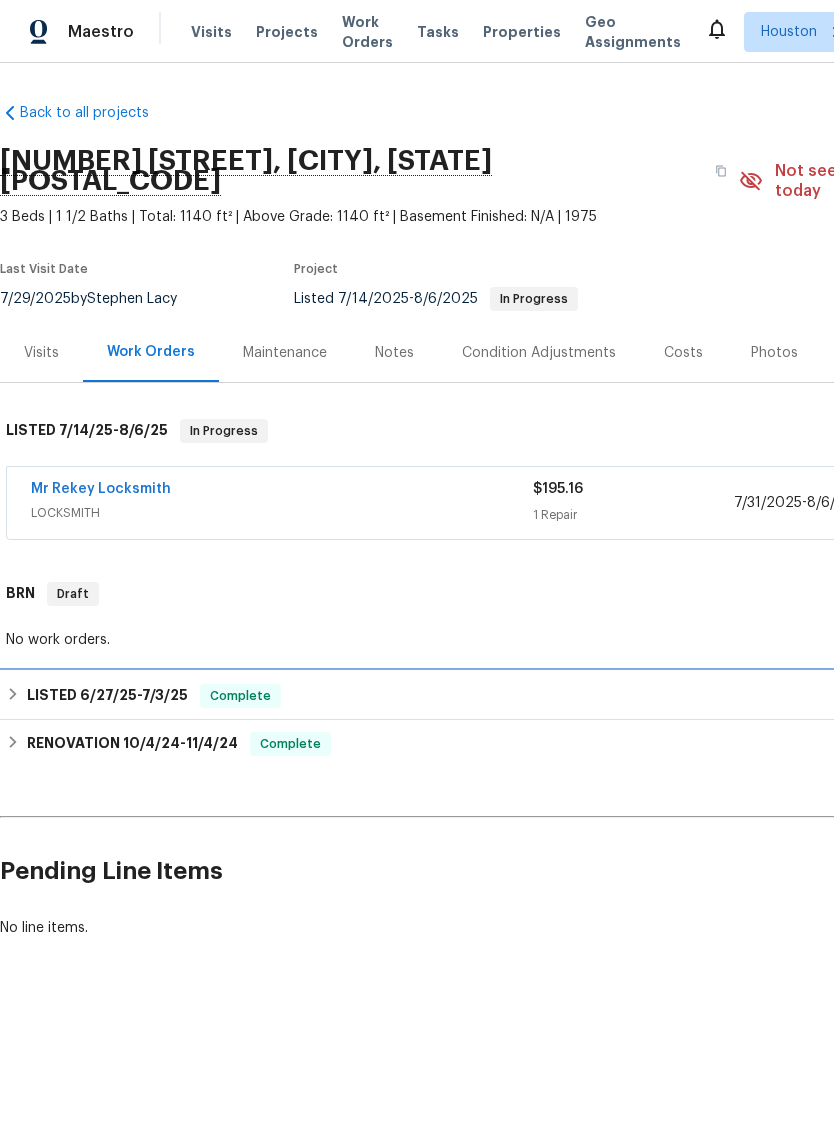 click on "7/3/25" at bounding box center [165, 695] 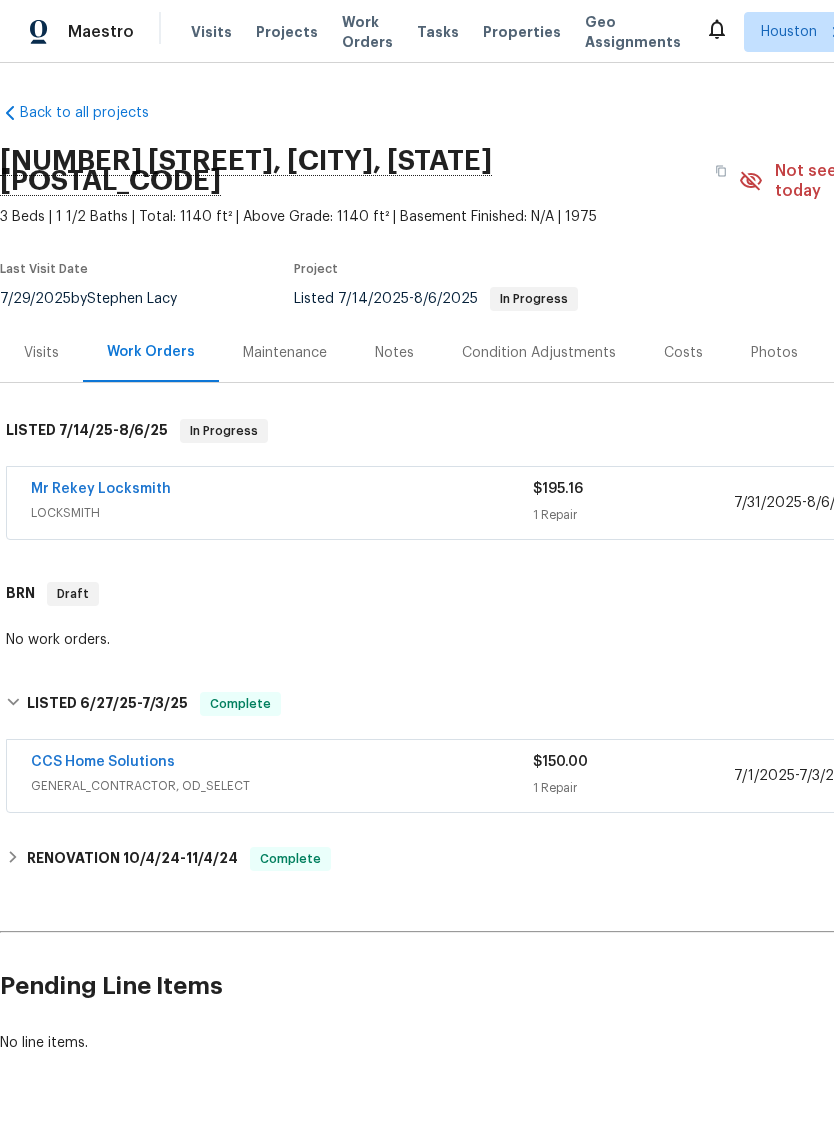 click on "CCS Home Solutions" at bounding box center (103, 762) 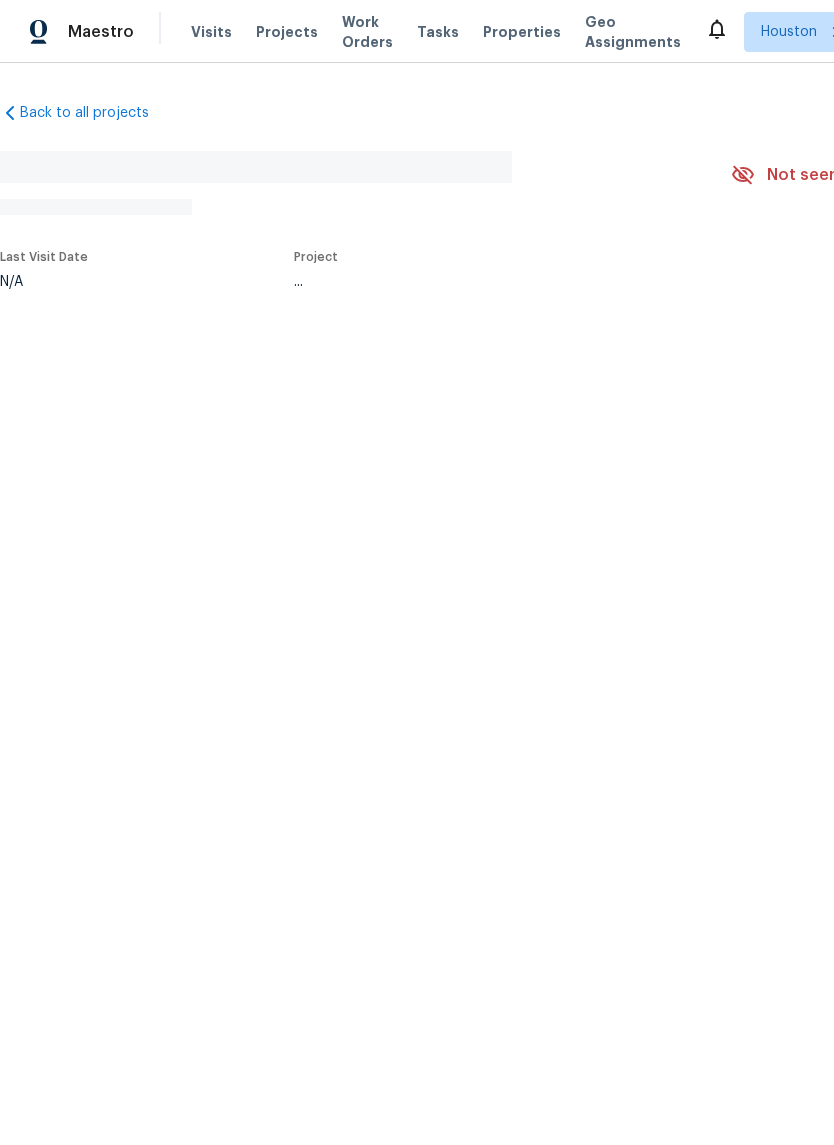 scroll, scrollTop: 0, scrollLeft: 0, axis: both 